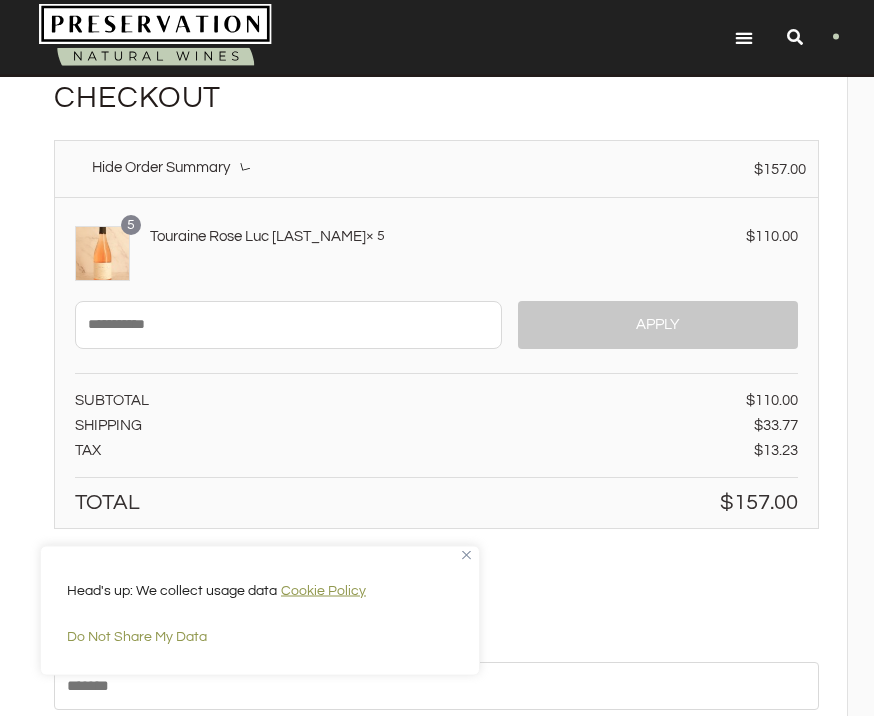 scroll, scrollTop: 0, scrollLeft: 0, axis: both 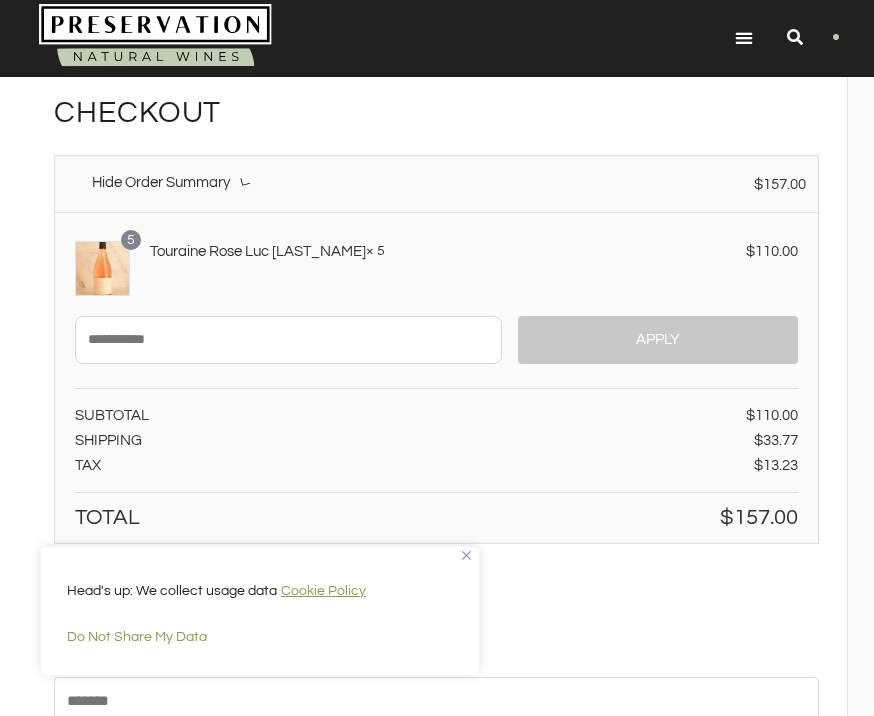 click on "5
Touraine Rose Luc [LAST_NAME] × 5" at bounding box center [364, 268] 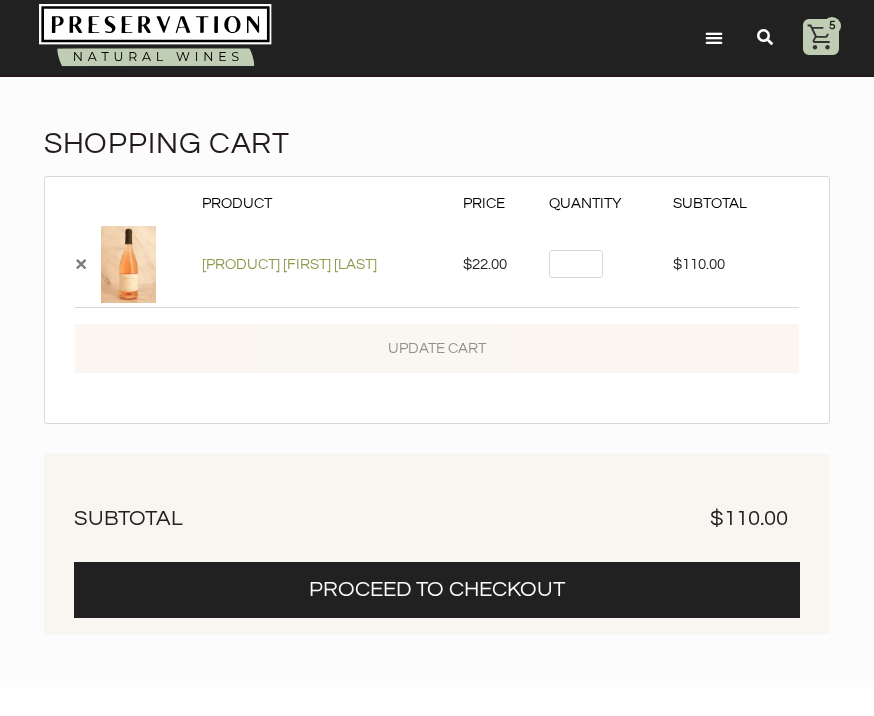 scroll, scrollTop: 0, scrollLeft: 0, axis: both 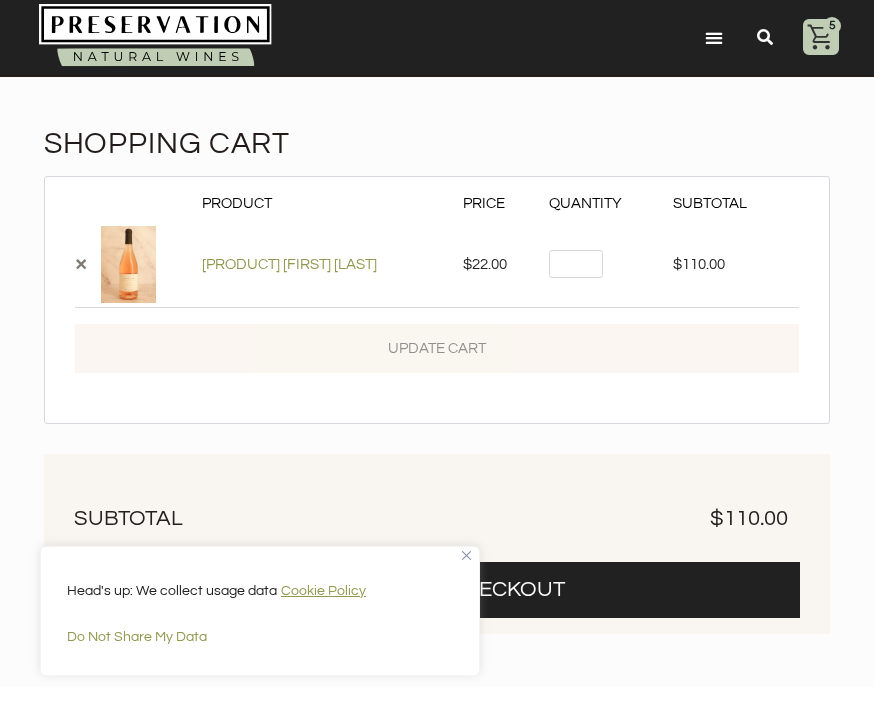 click on "*" at bounding box center (576, 264) 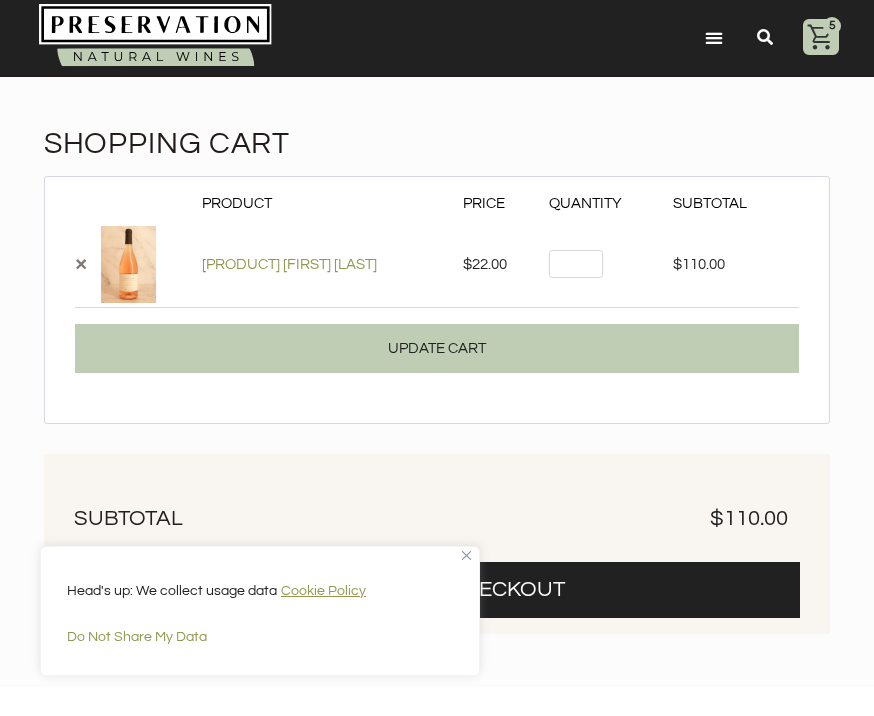 type on "*" 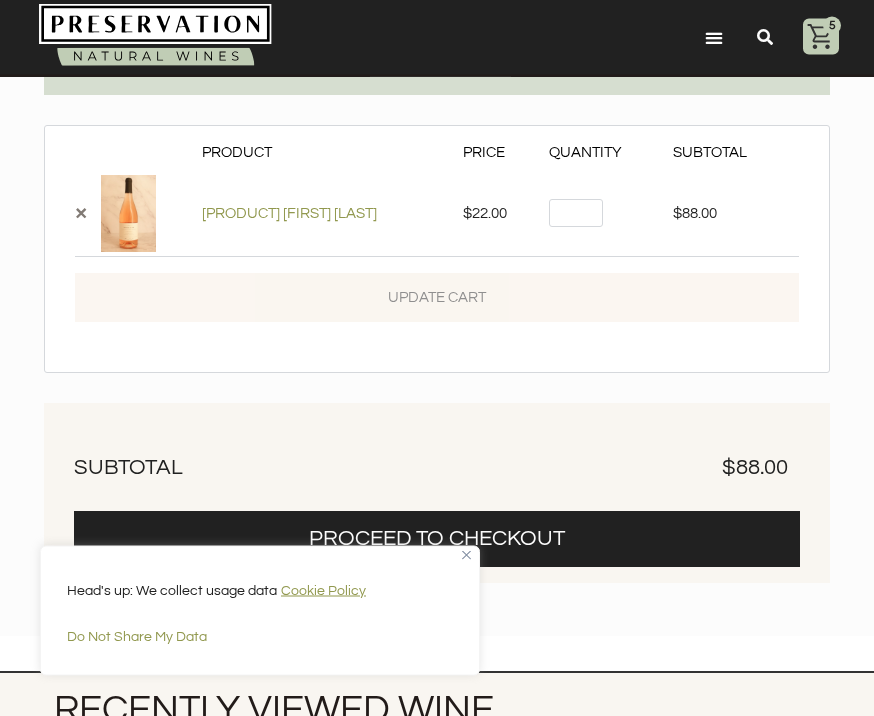 scroll, scrollTop: 146, scrollLeft: 0, axis: vertical 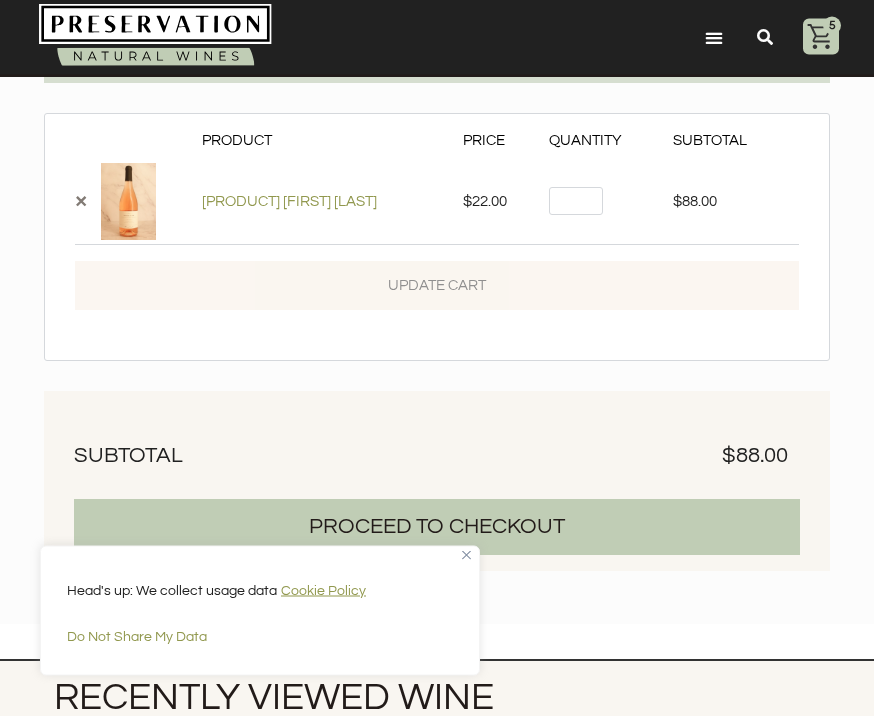 click on "Proceed to Checkout" at bounding box center [437, 528] 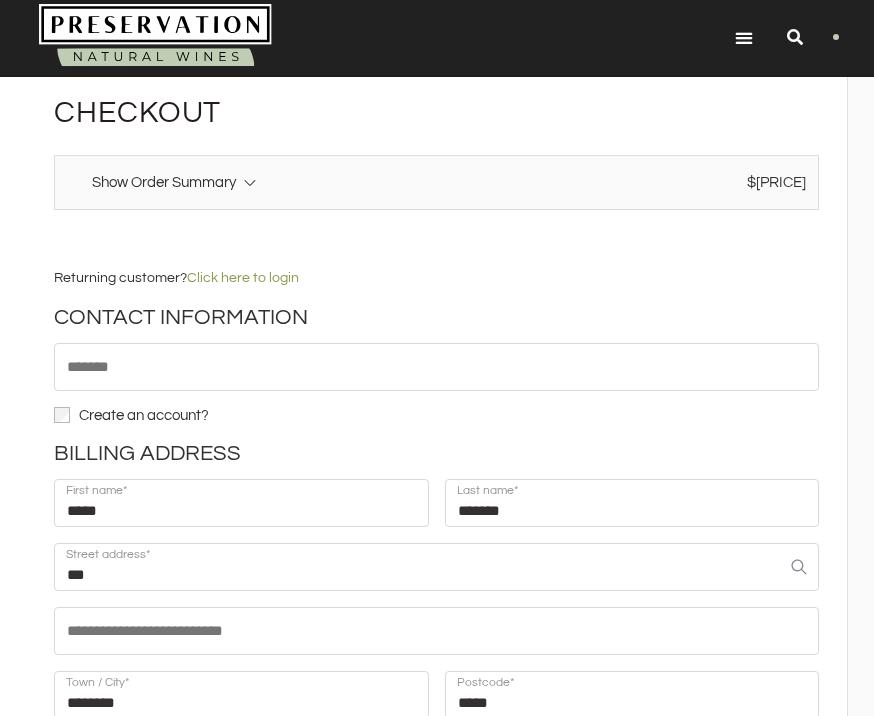 scroll, scrollTop: 0, scrollLeft: 0, axis: both 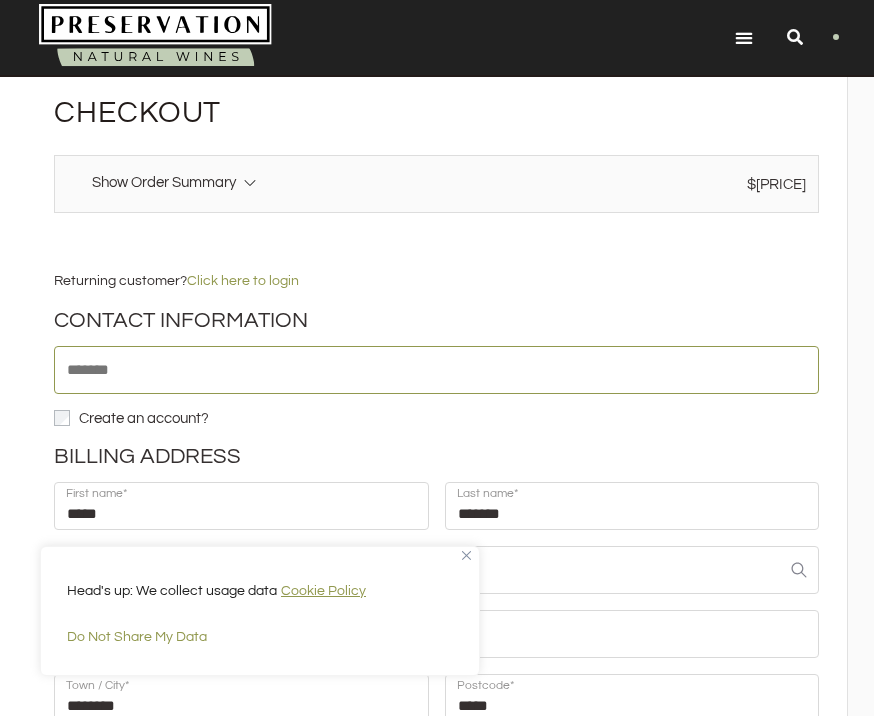 click on "Email  *" at bounding box center (436, 370) 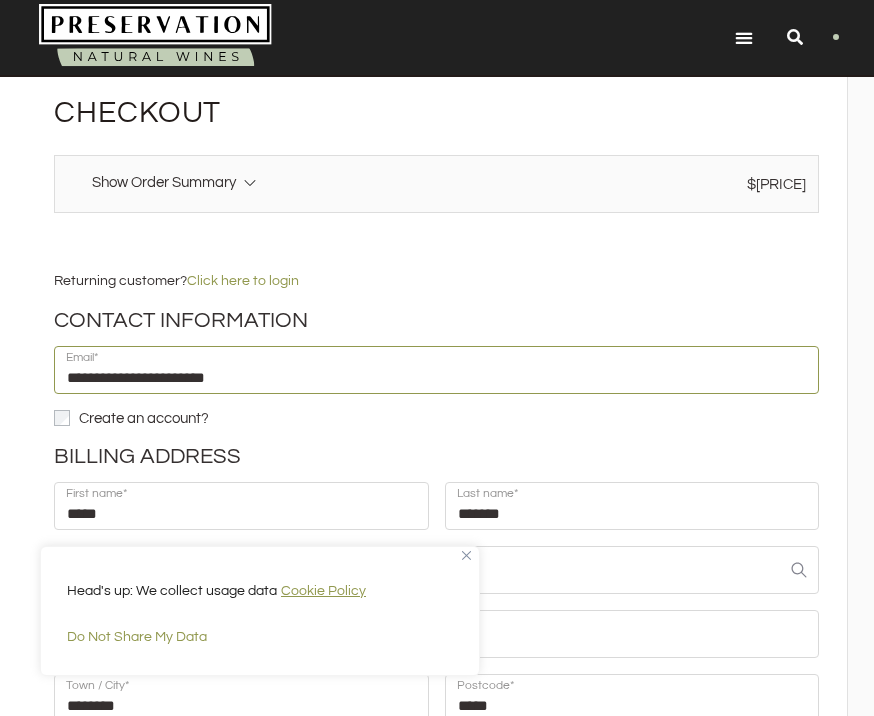 type on "**********" 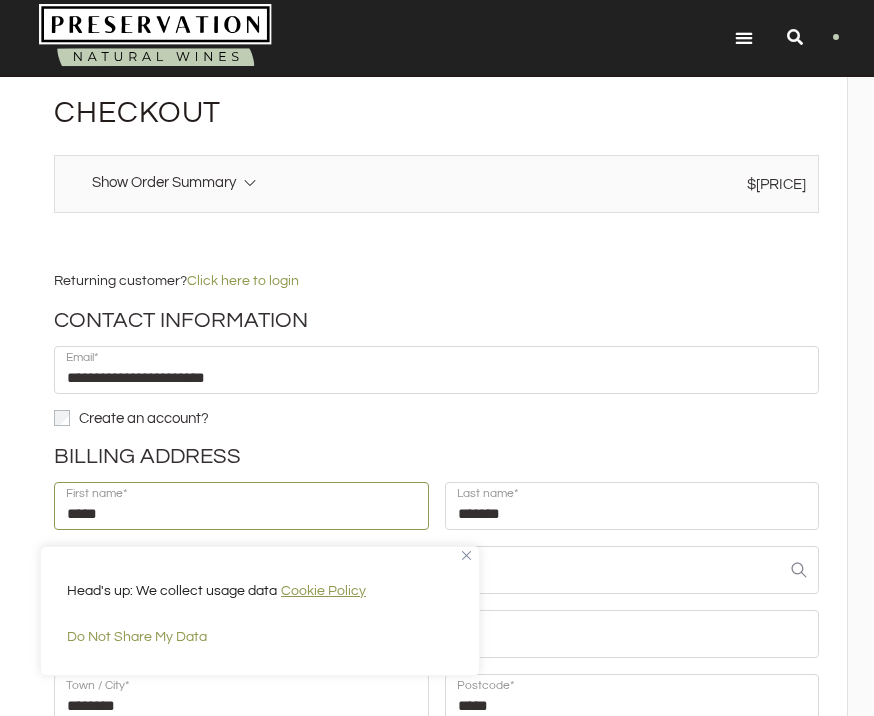 click on "*****" at bounding box center (241, 506) 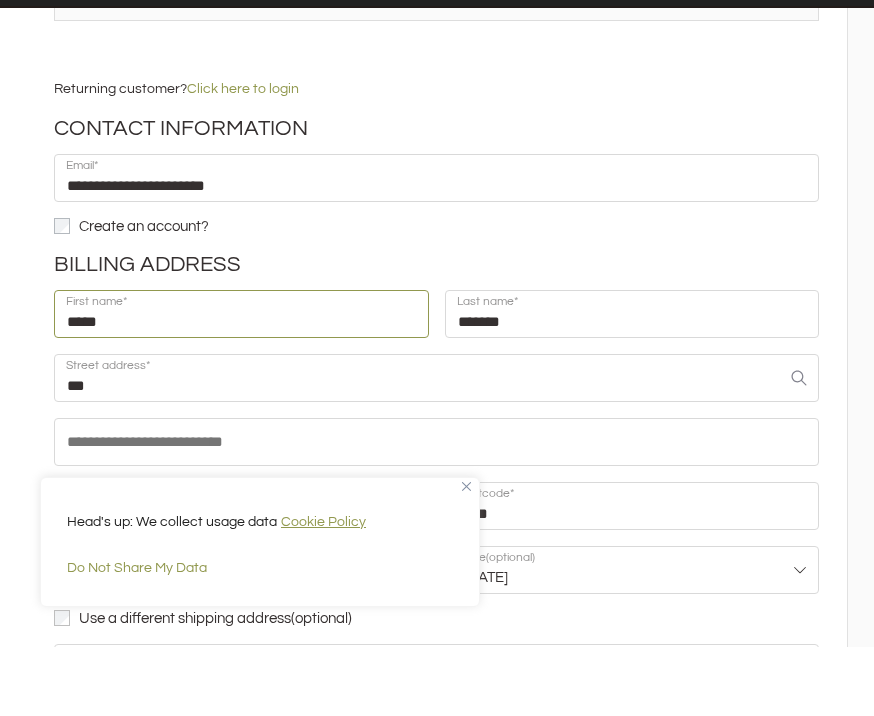 scroll, scrollTop: 131, scrollLeft: 0, axis: vertical 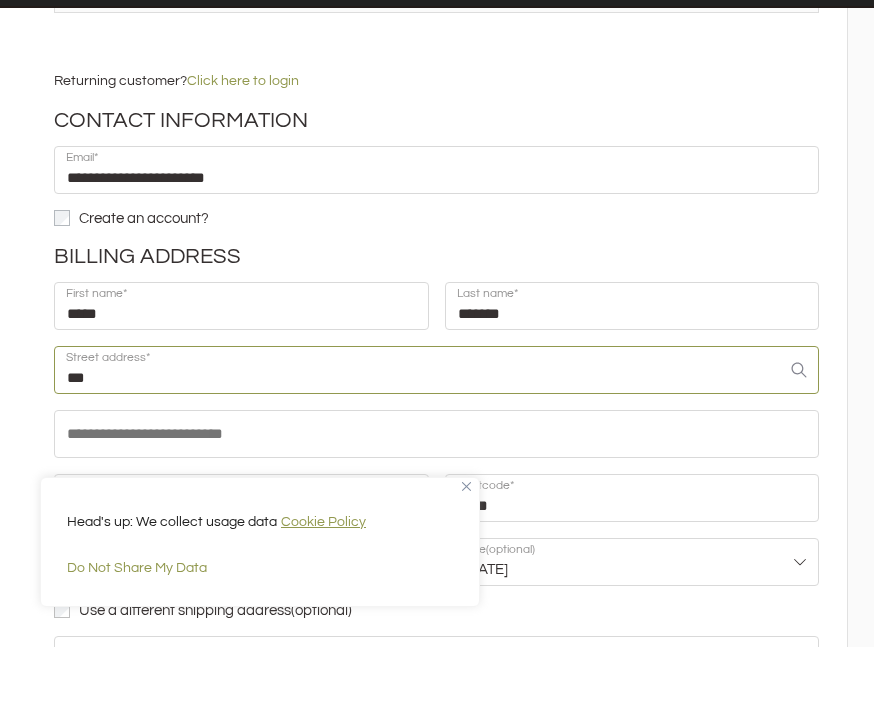 click on "**" at bounding box center (436, 439) 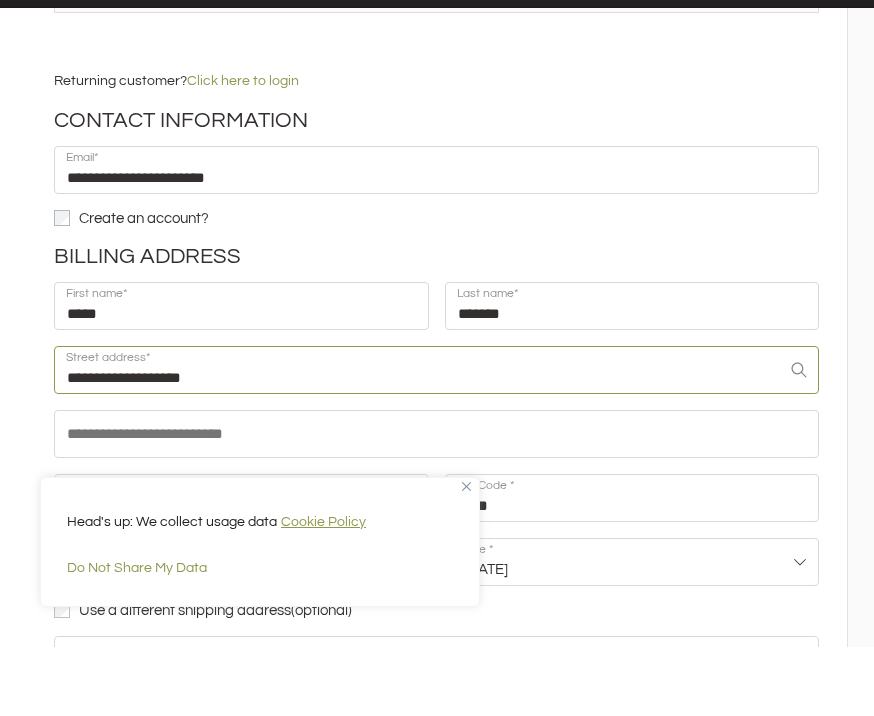 click on "**********" at bounding box center [436, 439] 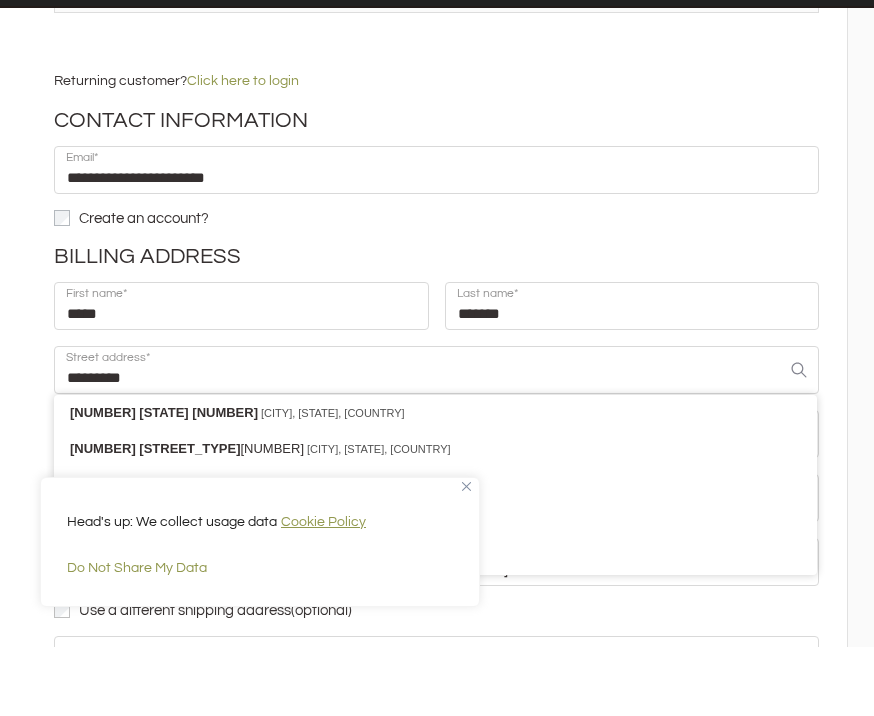 click on "Proceed to Payment" at bounding box center [436, 880] 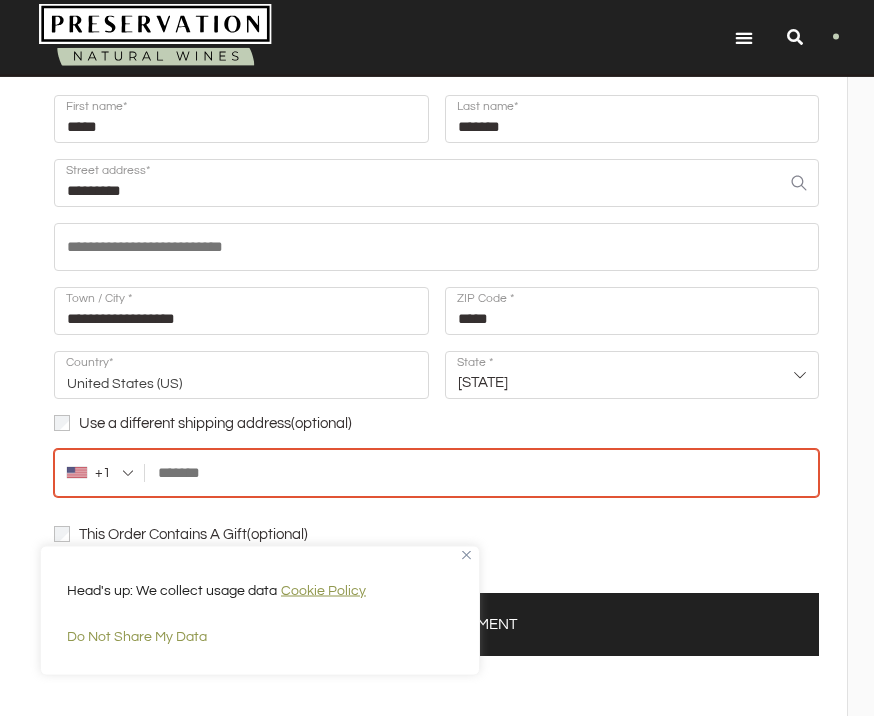 scroll, scrollTop: 435, scrollLeft: 0, axis: vertical 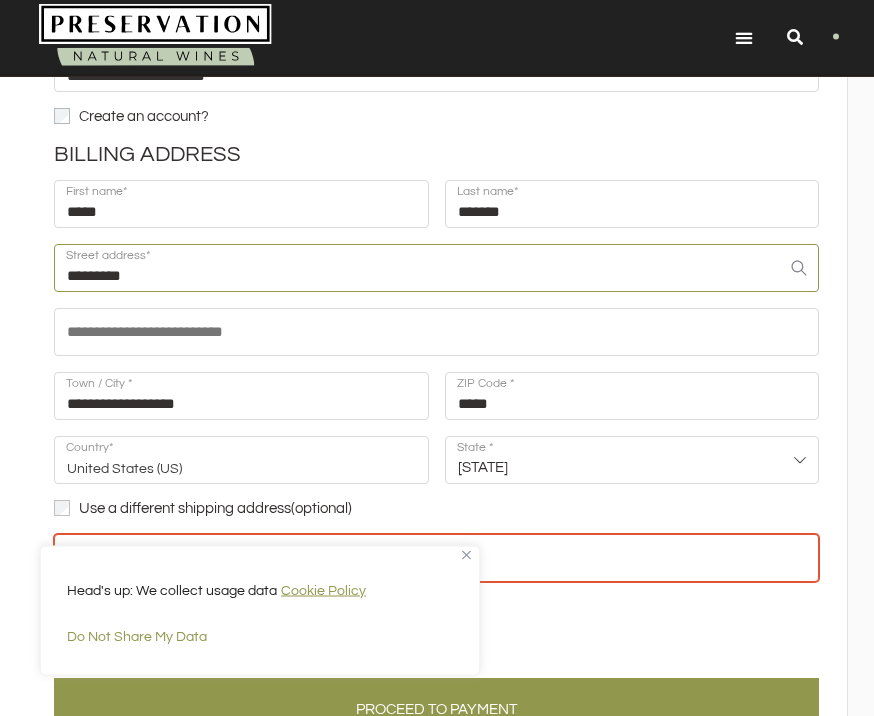 click on "********" at bounding box center (436, 269) 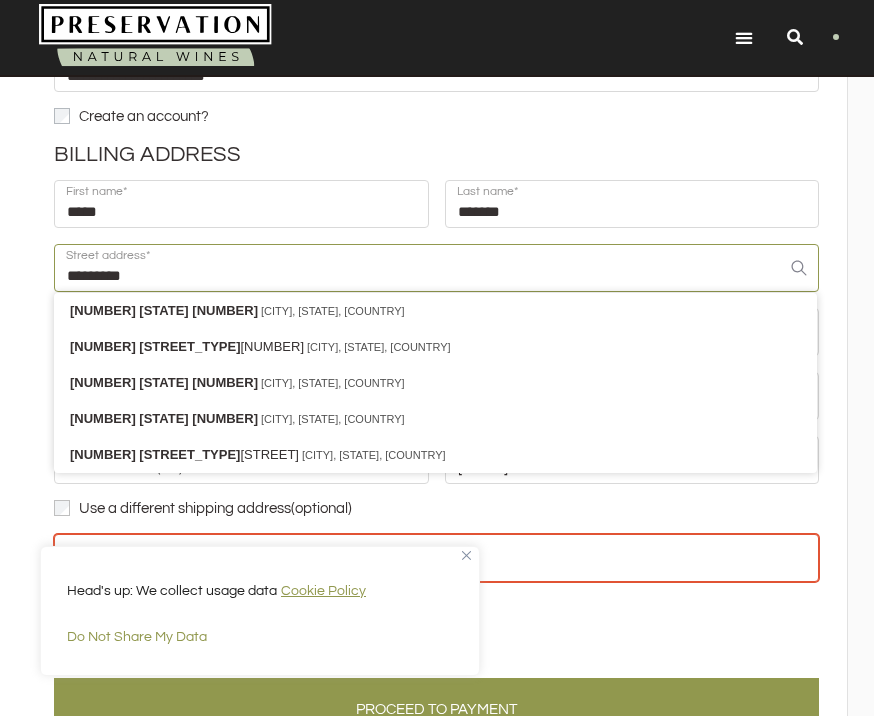 scroll, scrollTop: 351, scrollLeft: 0, axis: vertical 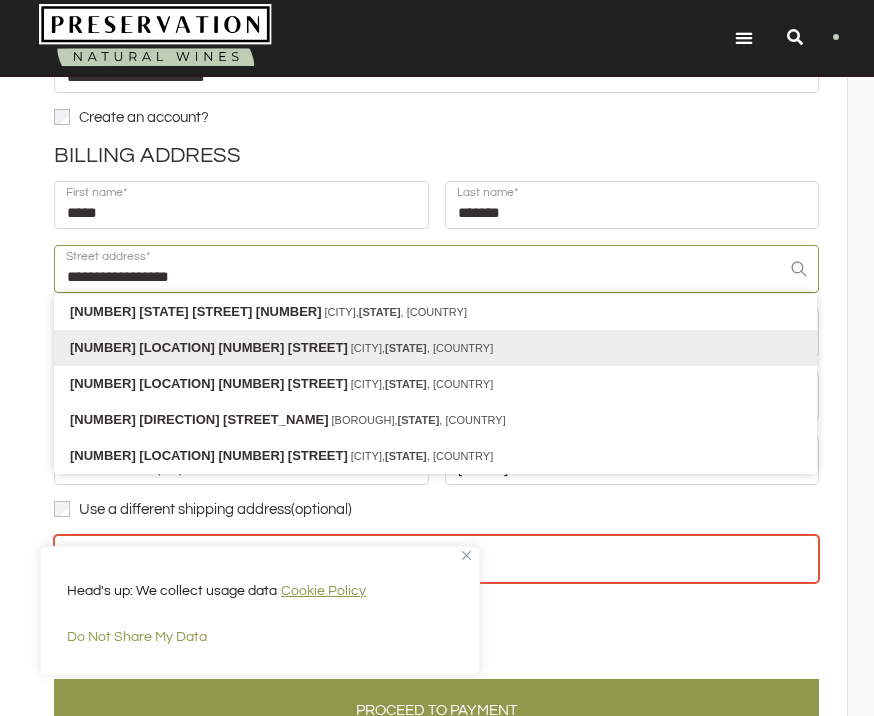 type on "**********" 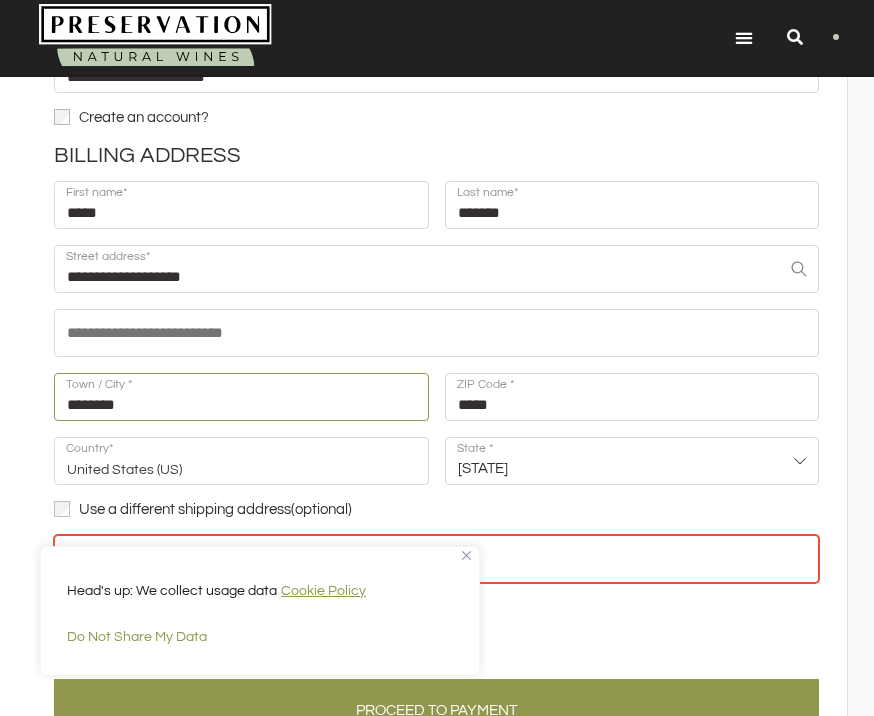 click on "********" at bounding box center [241, 397] 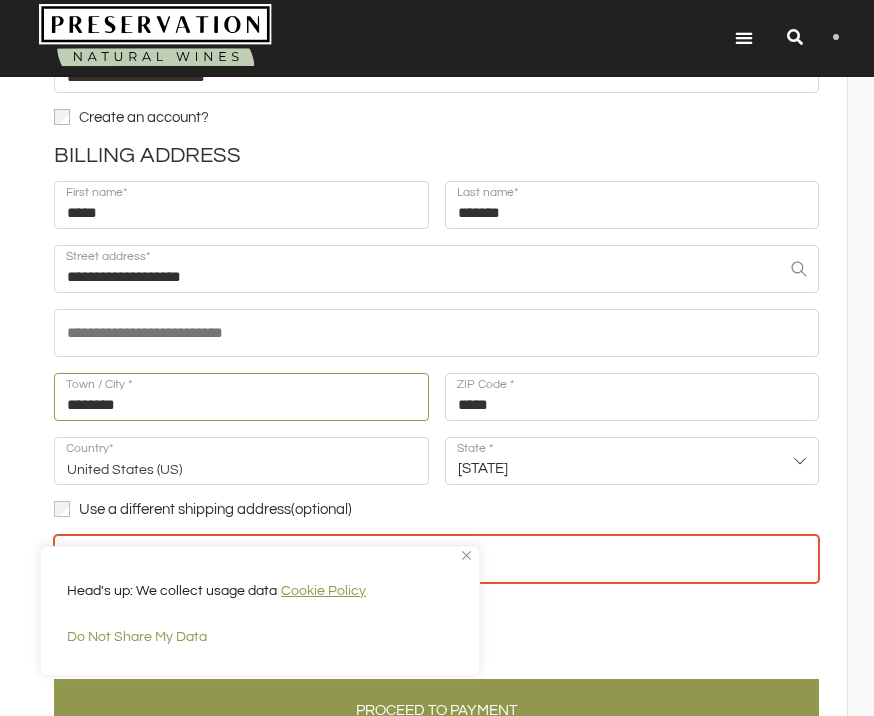 type on "*******" 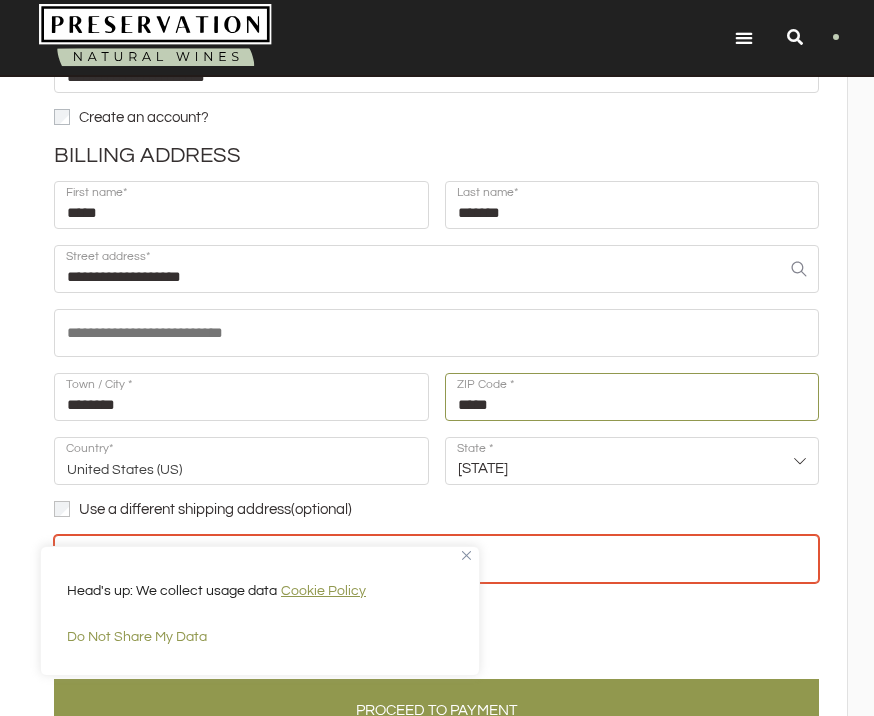 click on "*****" at bounding box center (632, 397) 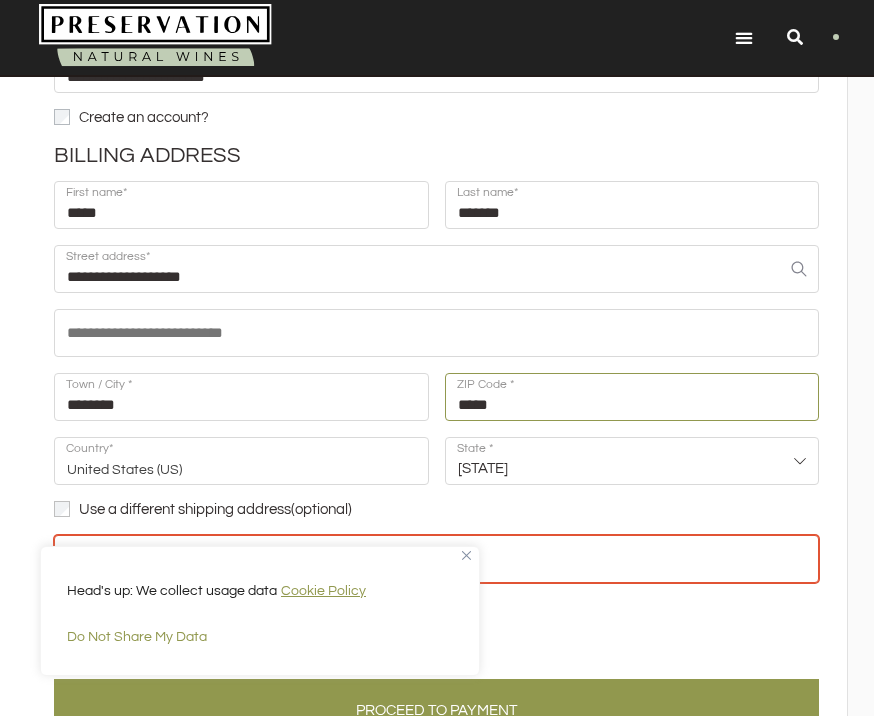 type on "*****" 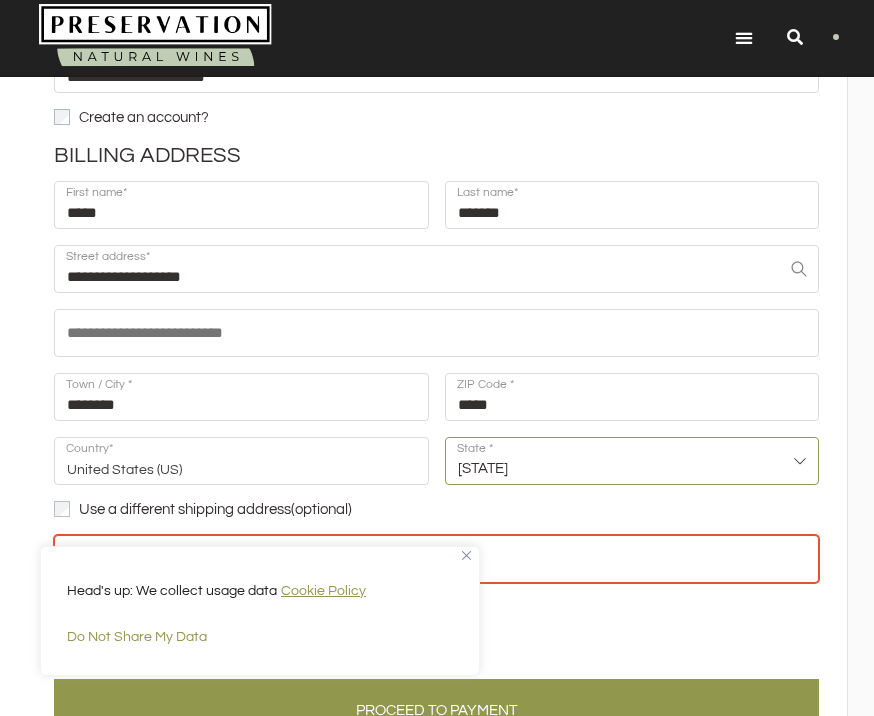 click on "[STATE]" at bounding box center [632, 461] 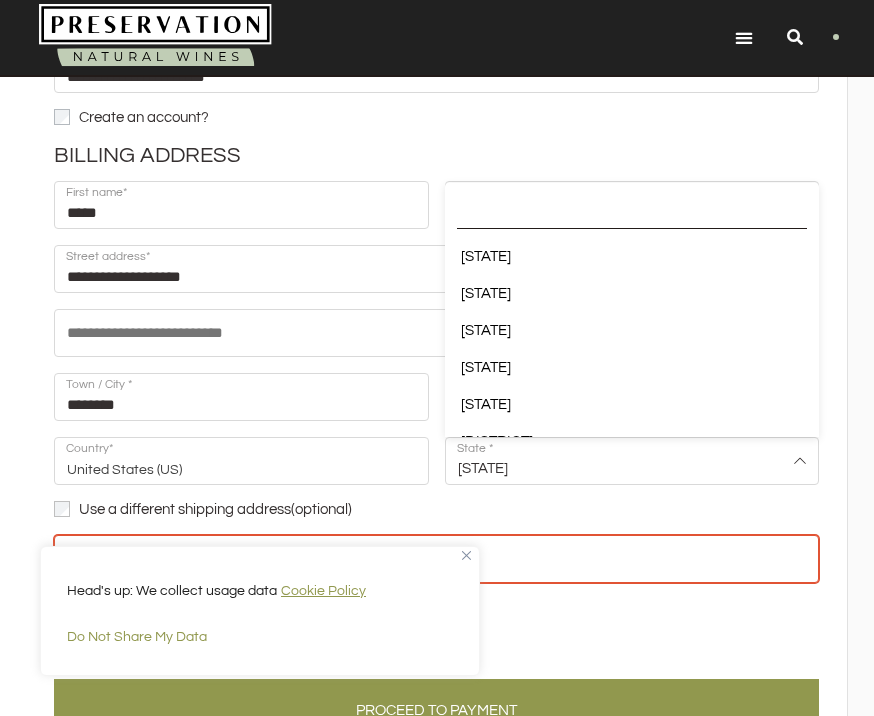 scroll, scrollTop: 122, scrollLeft: 0, axis: vertical 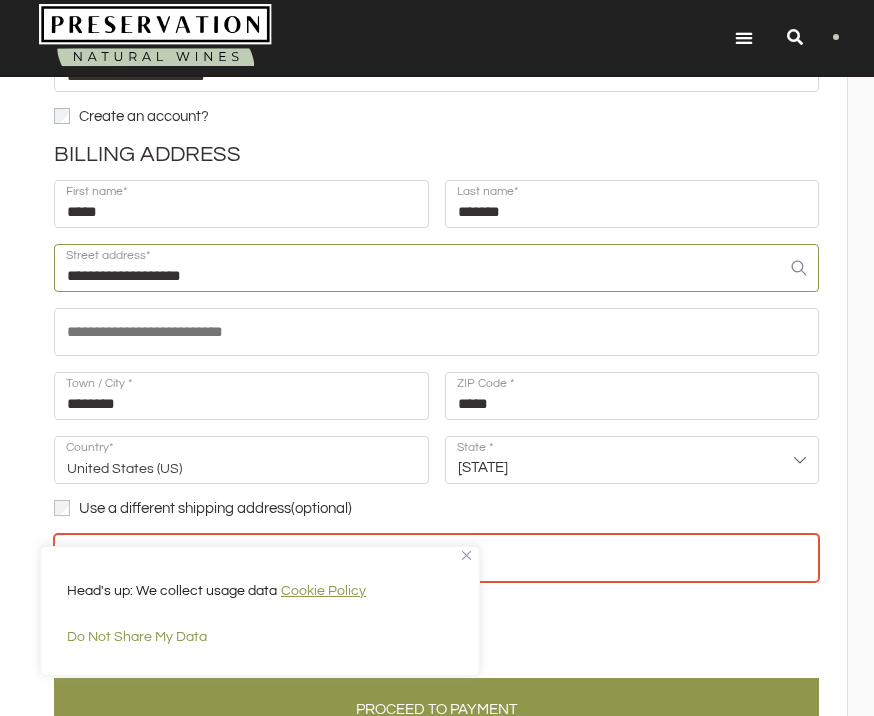 click on "**********" at bounding box center [436, 268] 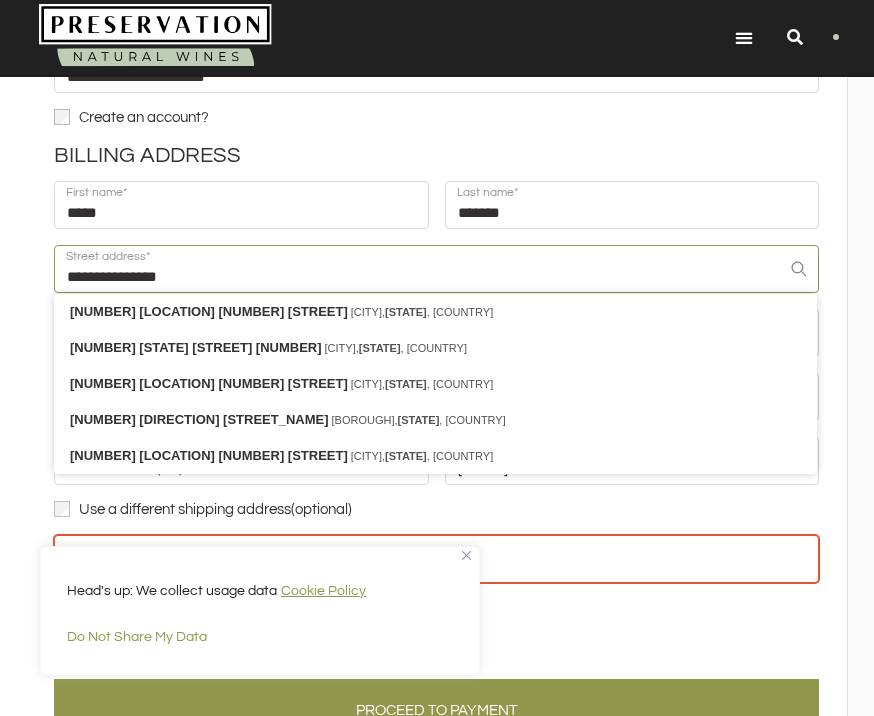 type on "**********" 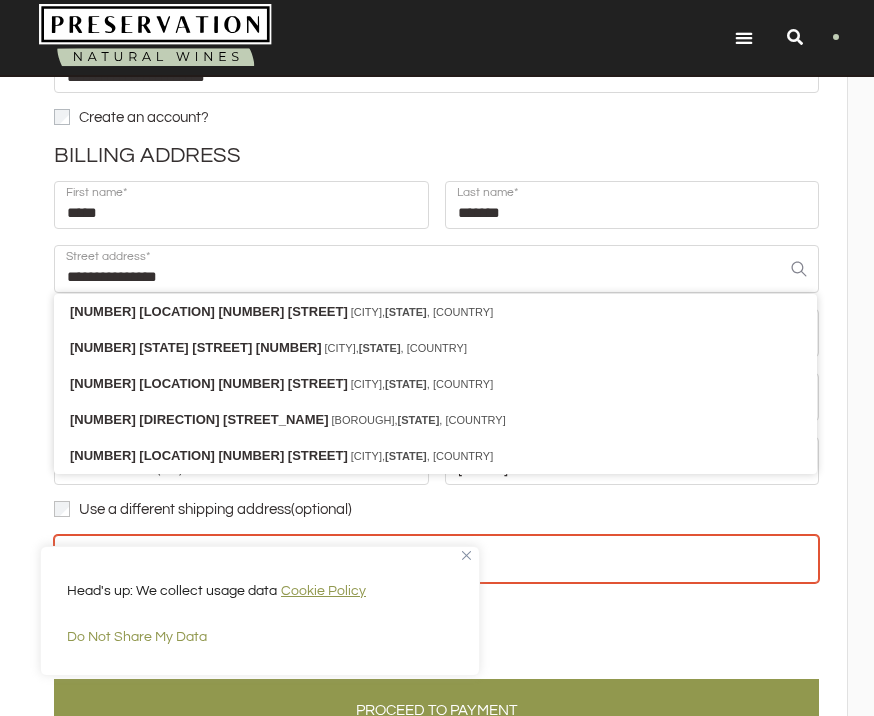 click on "Checkout
Show Order Summary
$ [PRICE]
[NUMBER]
[FULL_NAME]  × [NUMBER]
$ [PRICE]" at bounding box center [437, 320] 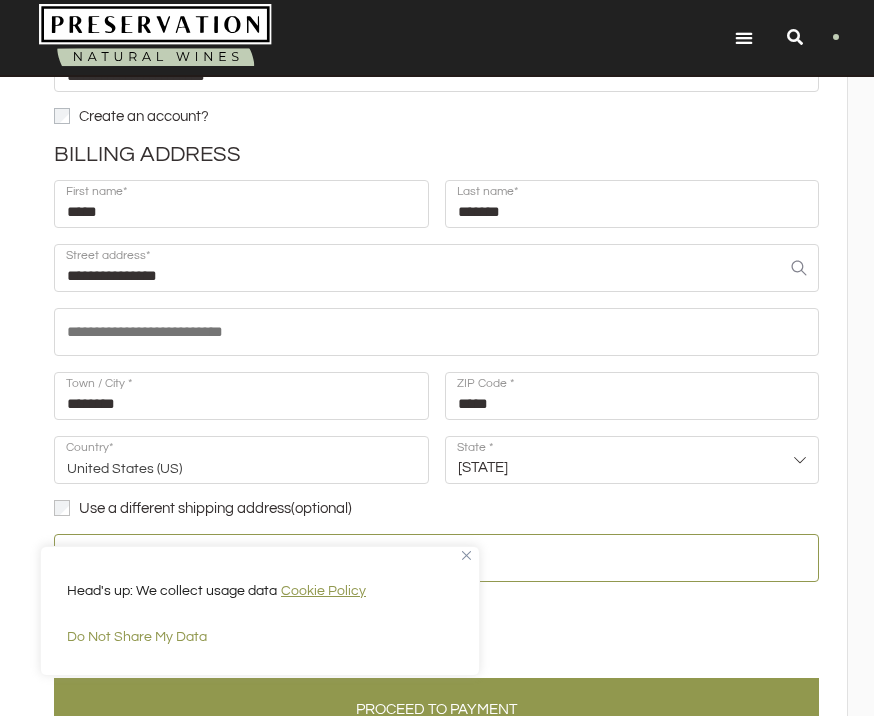 click on "Phone  *" at bounding box center (436, 558) 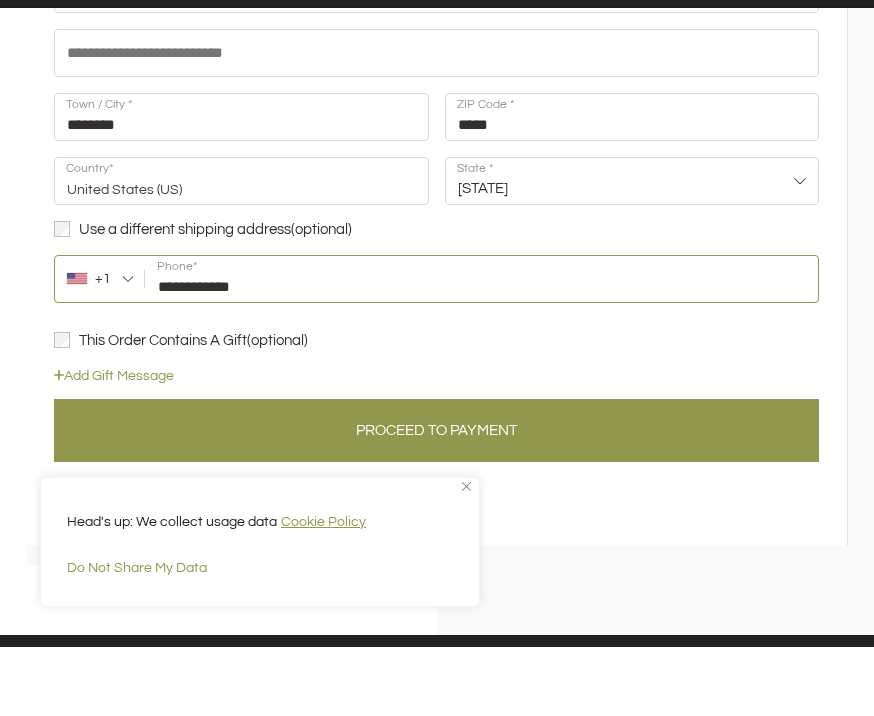 scroll, scrollTop: 562, scrollLeft: 0, axis: vertical 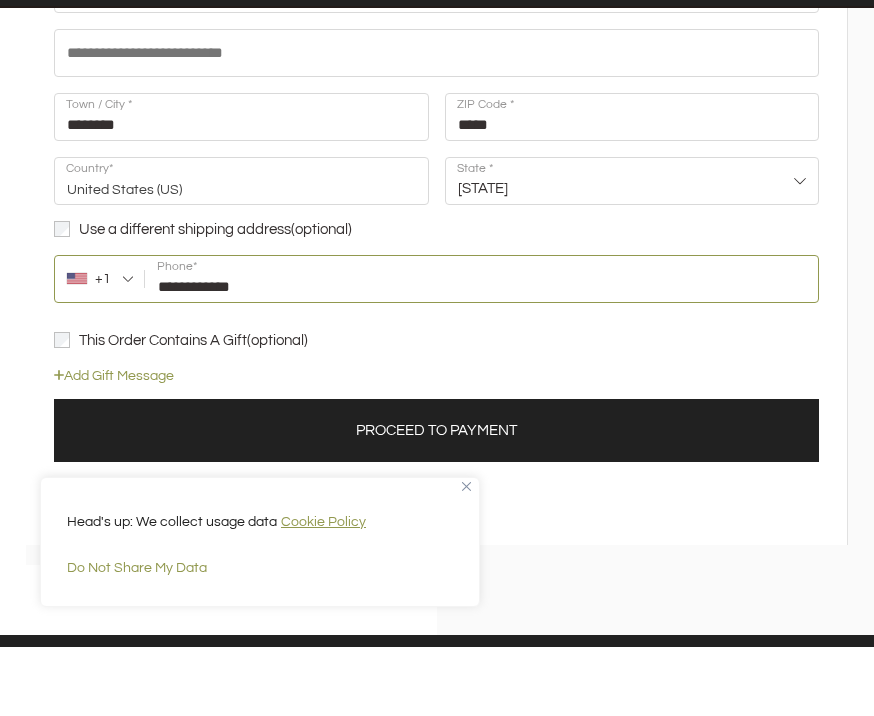 type on "**********" 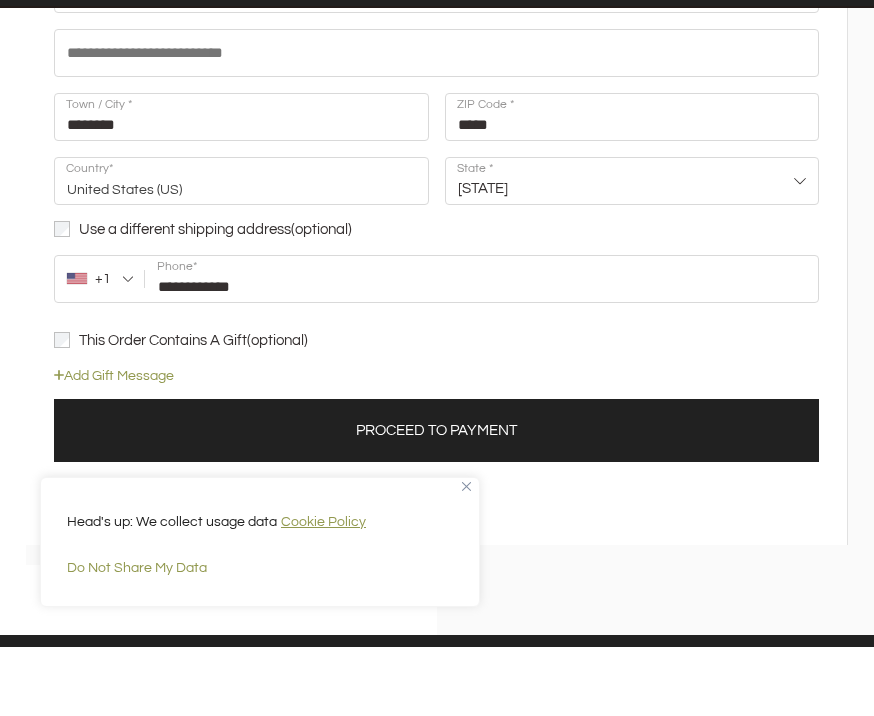 click on "Proceed to Payment" at bounding box center (436, 499) 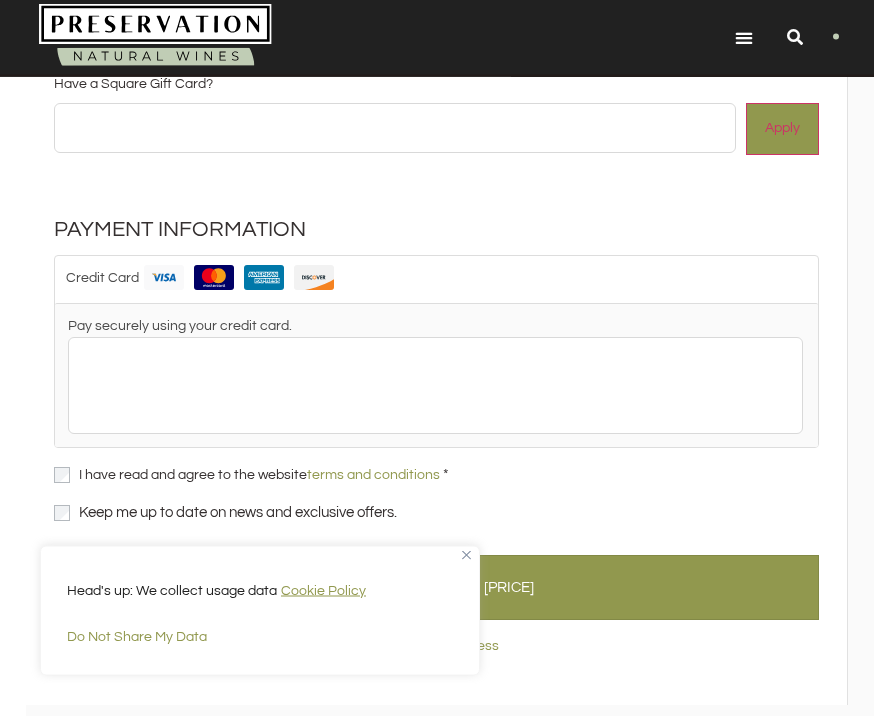 scroll, scrollTop: 504, scrollLeft: 0, axis: vertical 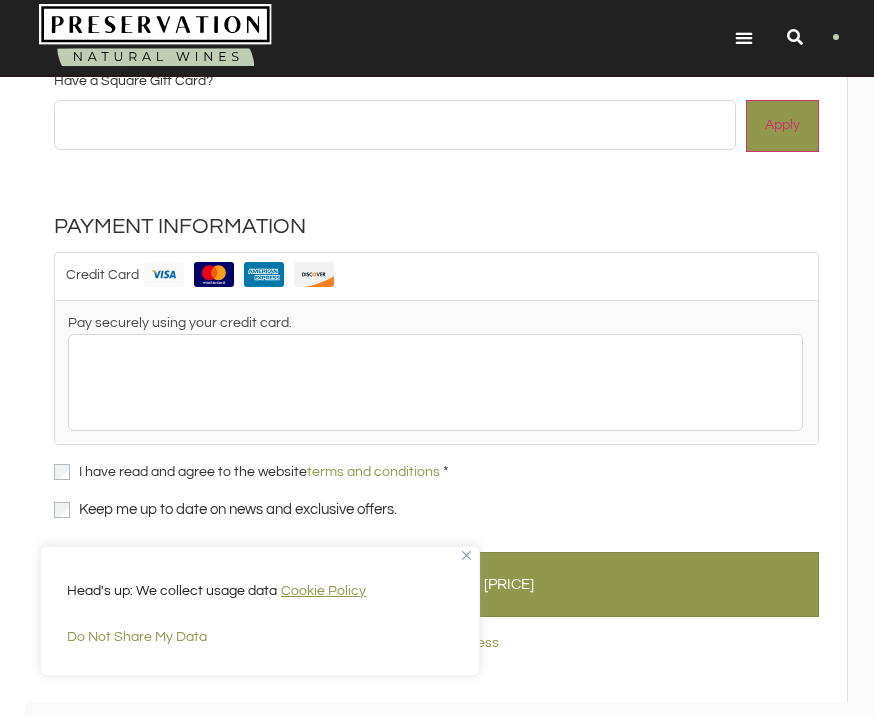 click at bounding box center (466, 555) 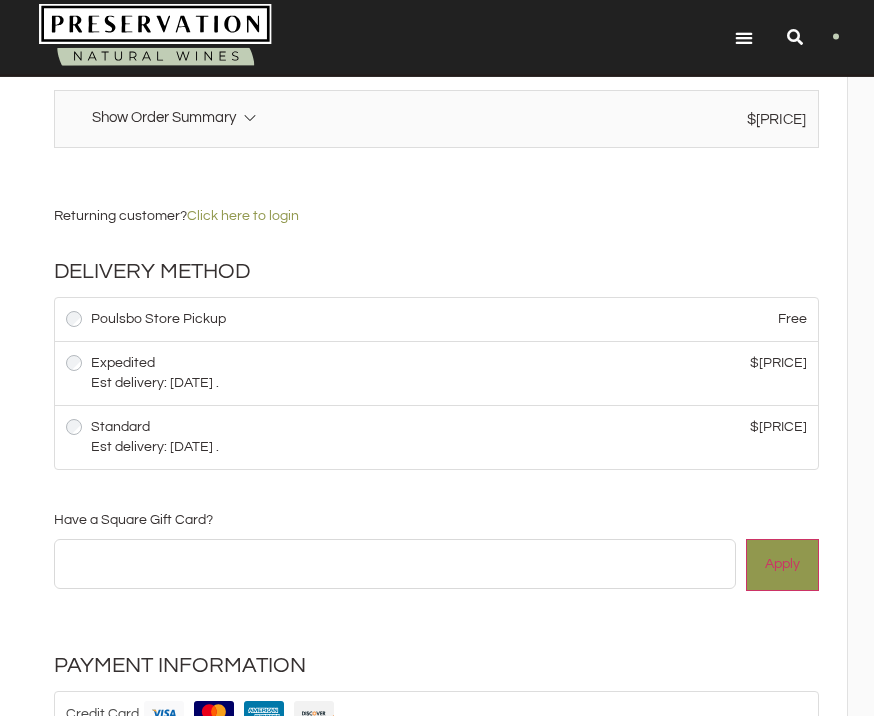 scroll, scrollTop: 81, scrollLeft: 0, axis: vertical 